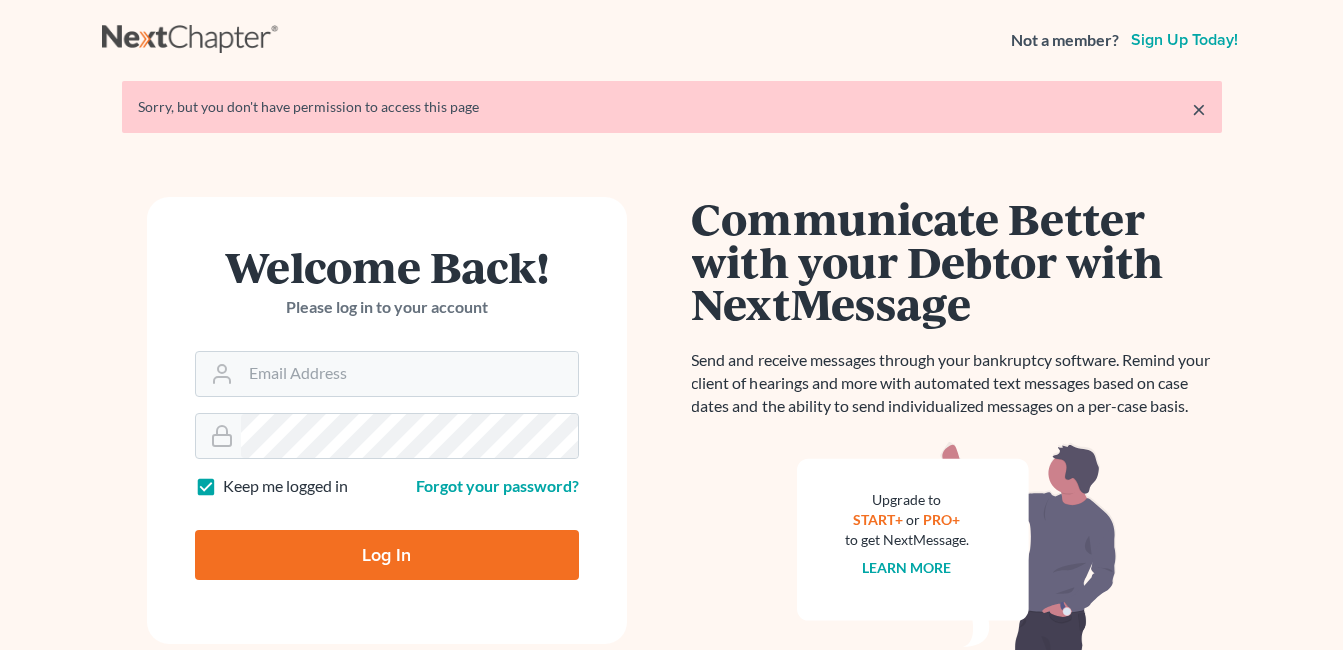 scroll, scrollTop: 0, scrollLeft: 0, axis: both 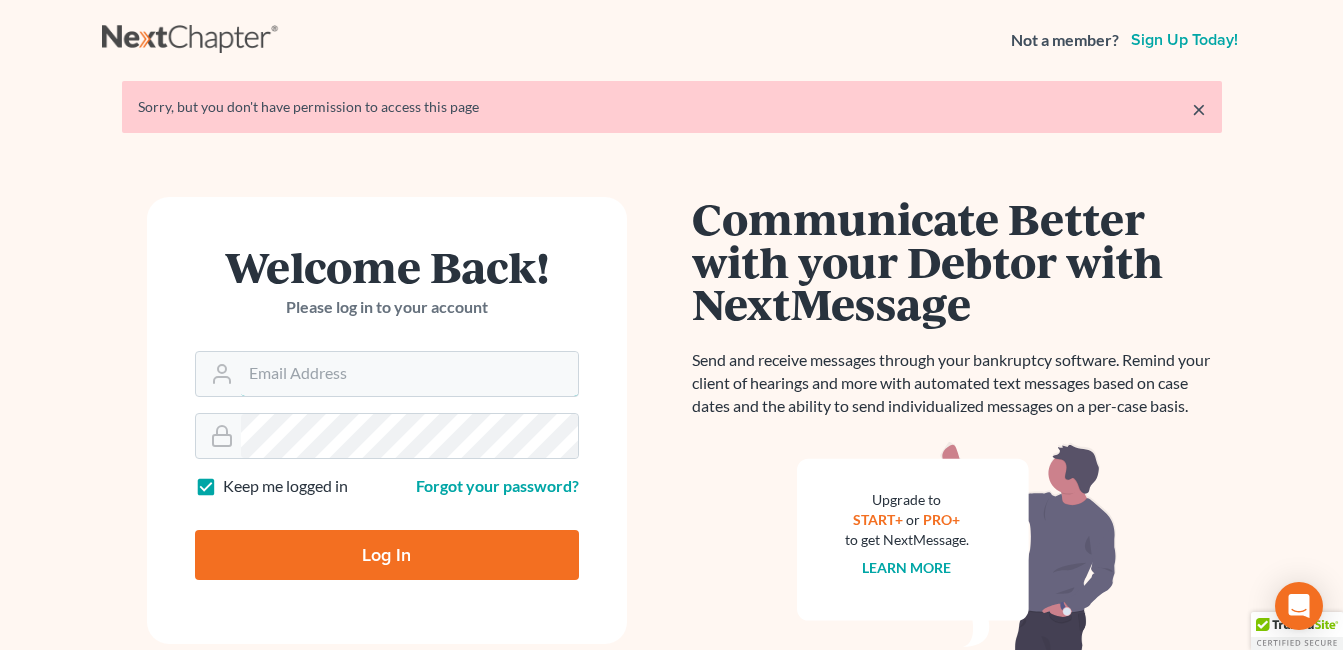 type on "[EMAIL]" 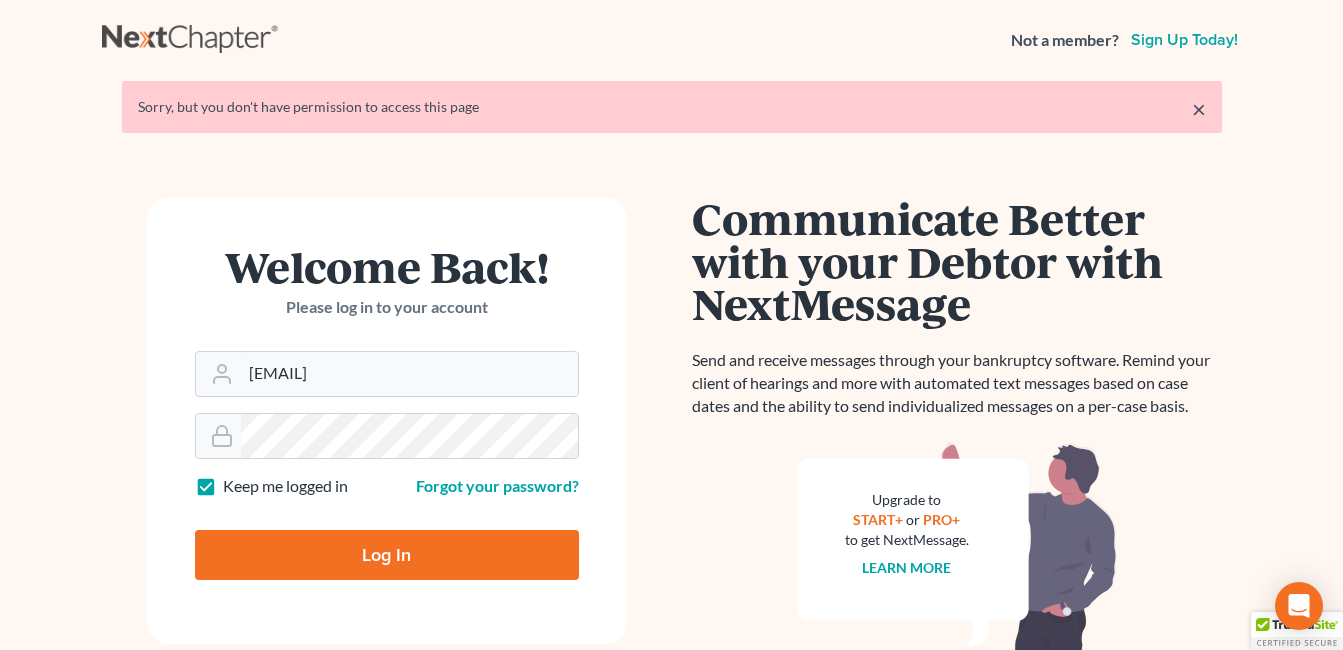 click on "Log In" at bounding box center [387, 555] 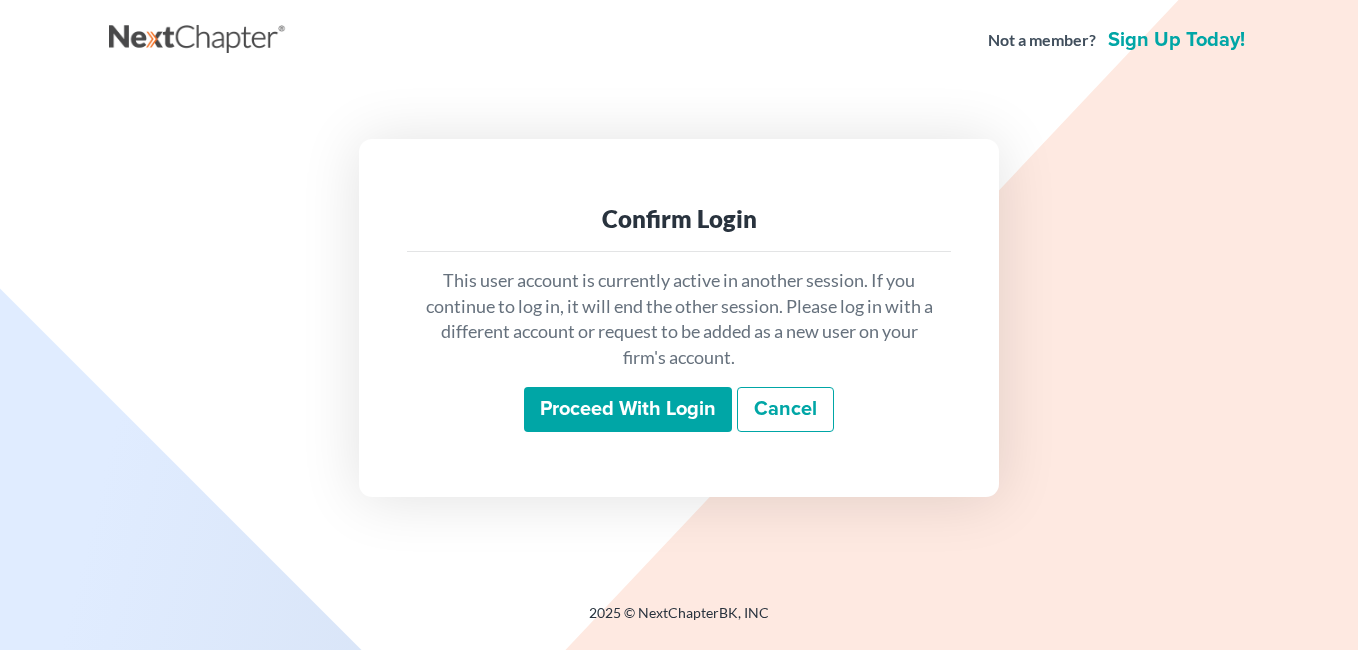 scroll, scrollTop: 0, scrollLeft: 0, axis: both 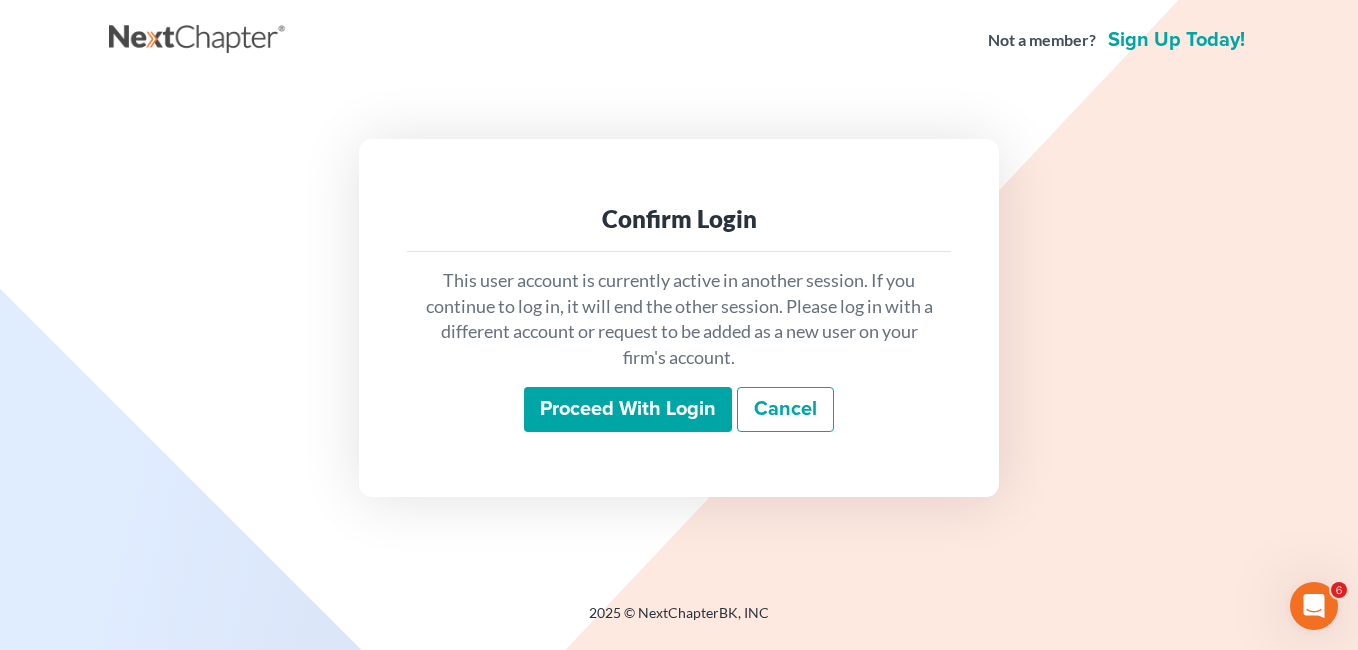 click on "Proceed with login" at bounding box center (628, 410) 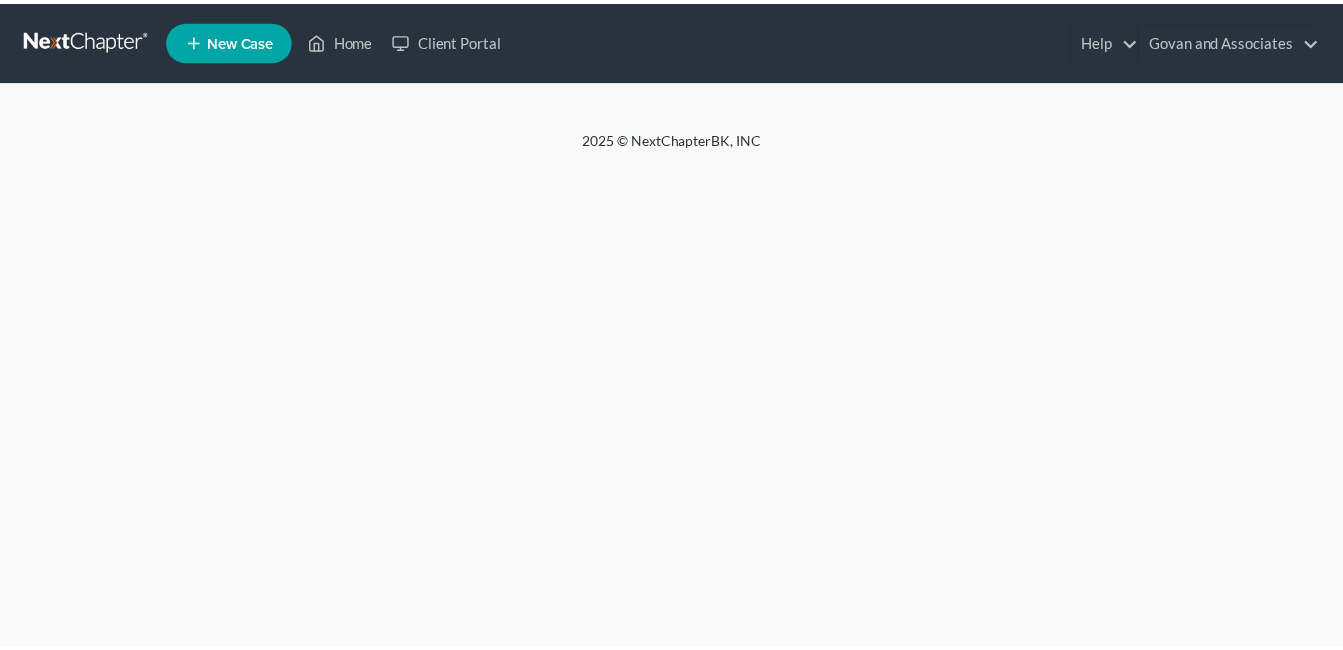scroll, scrollTop: 0, scrollLeft: 0, axis: both 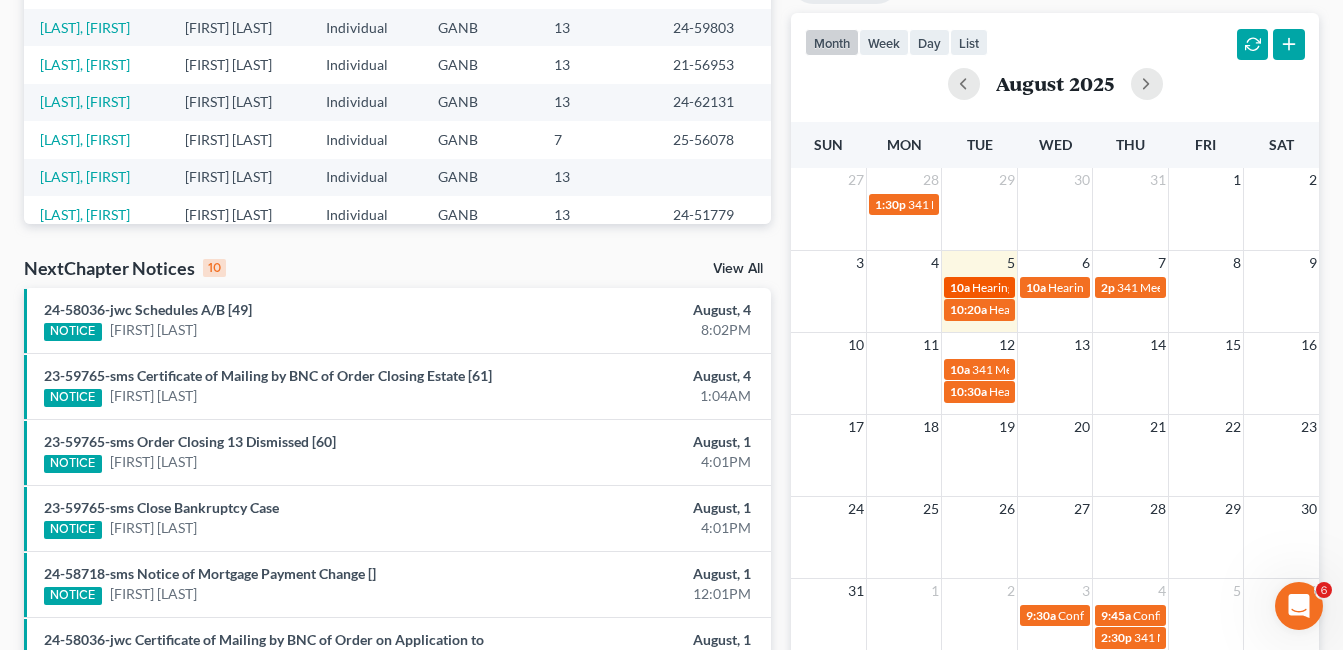 click on "Hearing for Ariyannah Moore" at bounding box center (1041, 287) 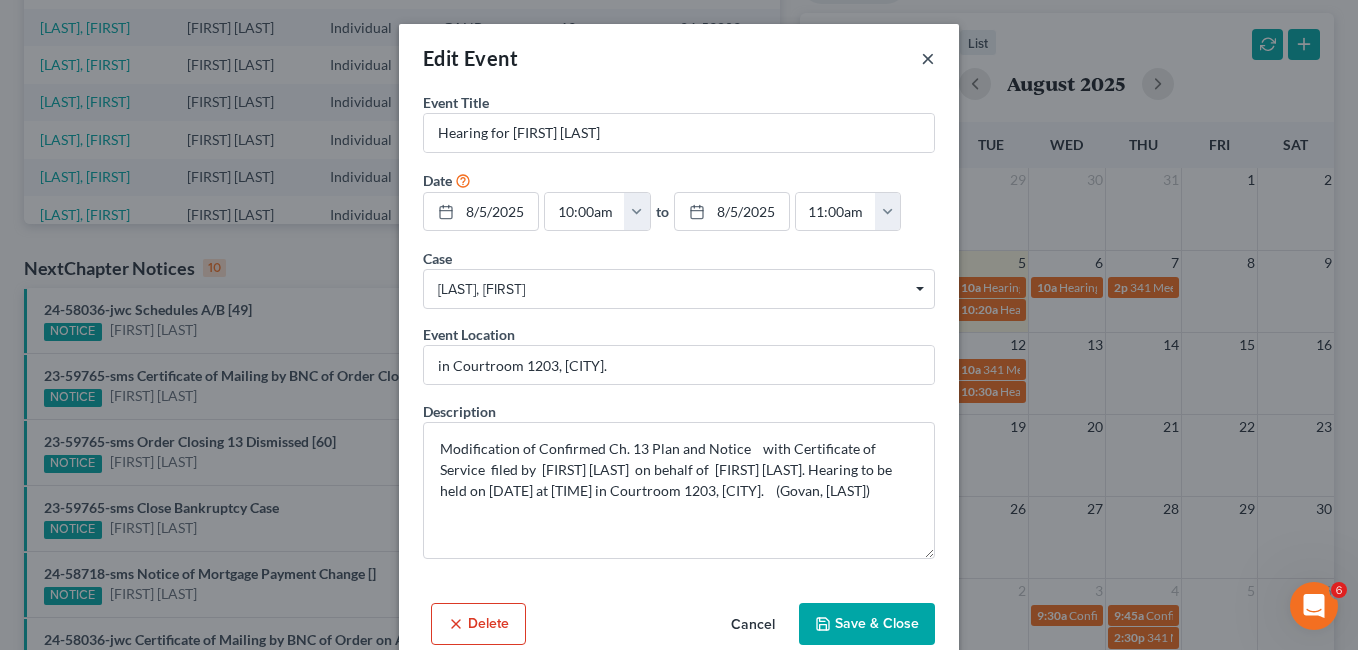 click on "×" at bounding box center (928, 58) 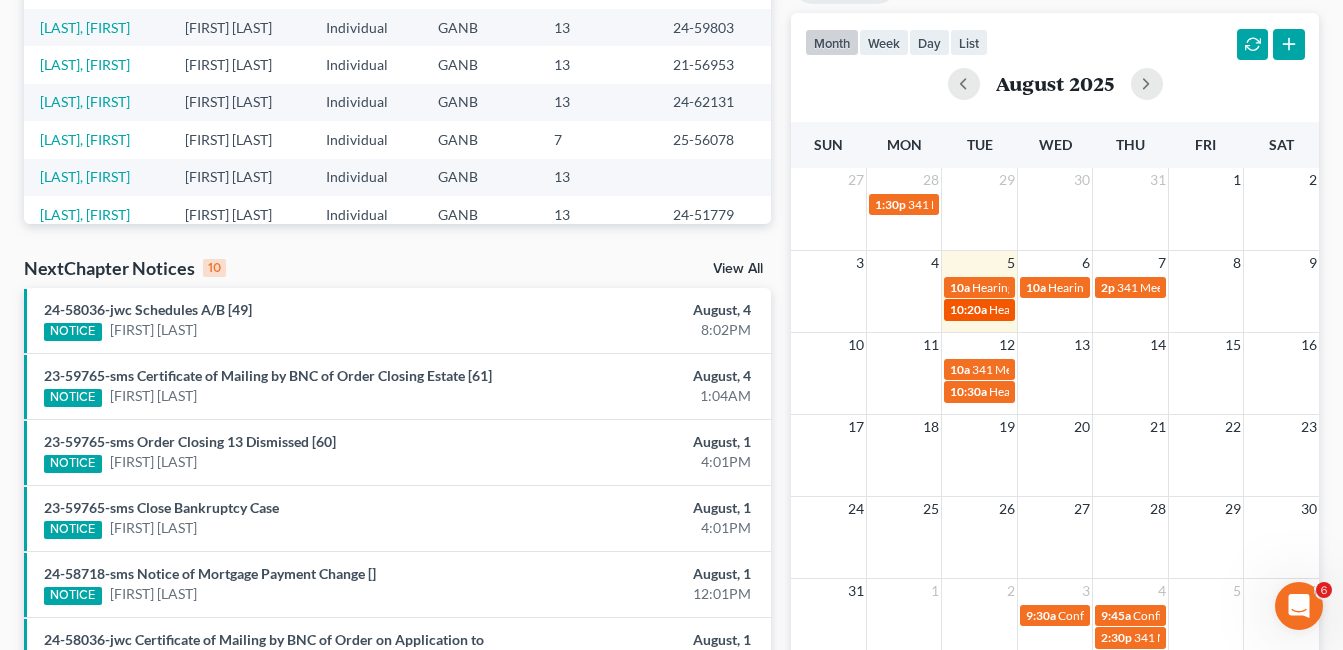 click on "Hearing for Michael Banks" at bounding box center (1058, 309) 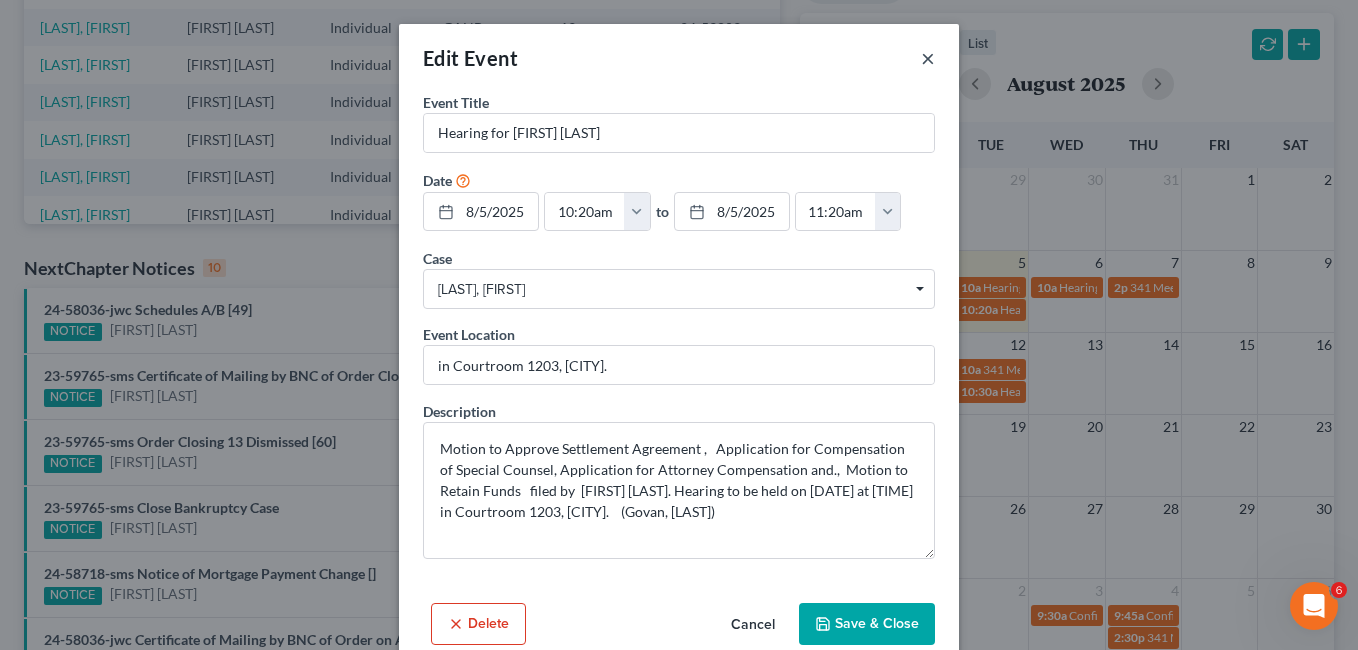 click on "×" at bounding box center [928, 58] 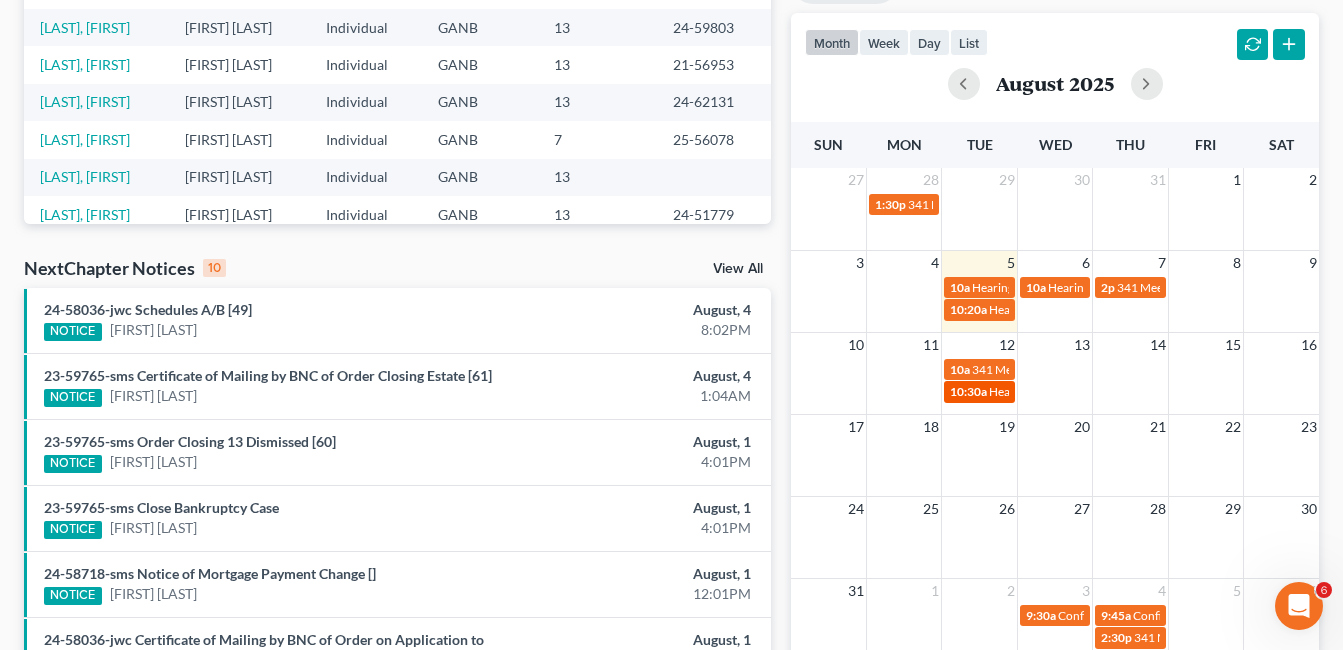 click on "10:30a" at bounding box center (968, 391) 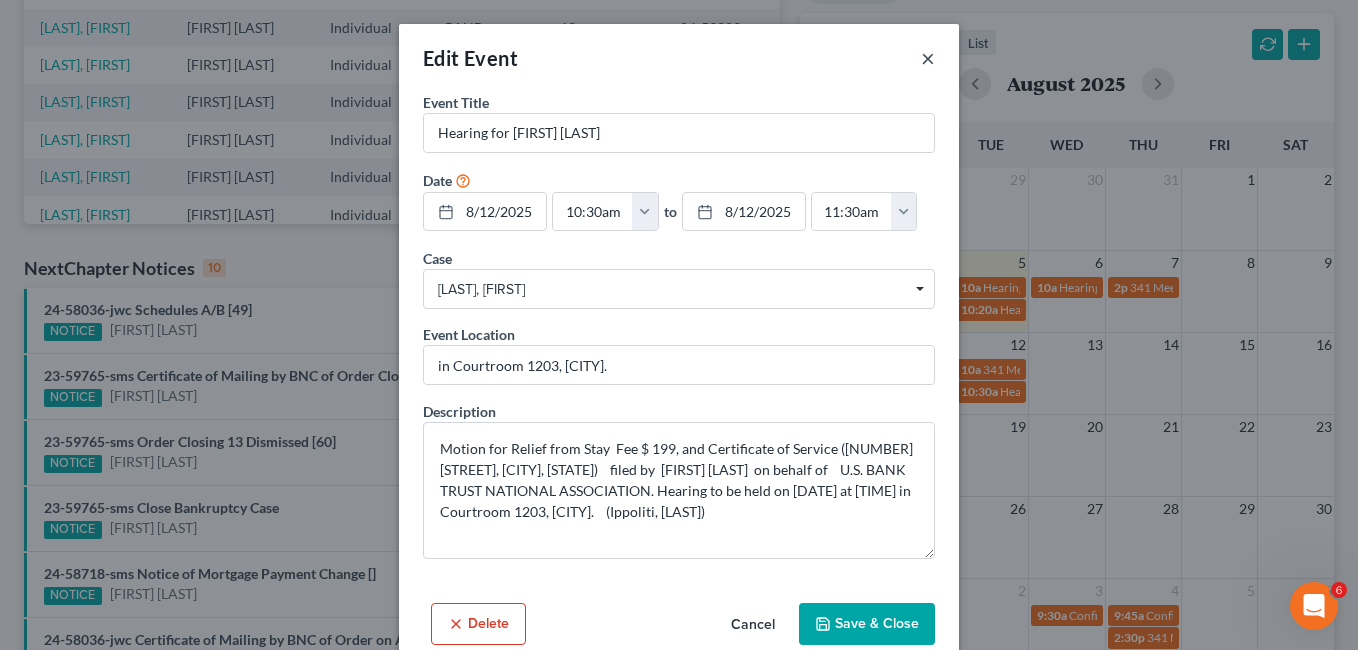 click on "×" at bounding box center [928, 58] 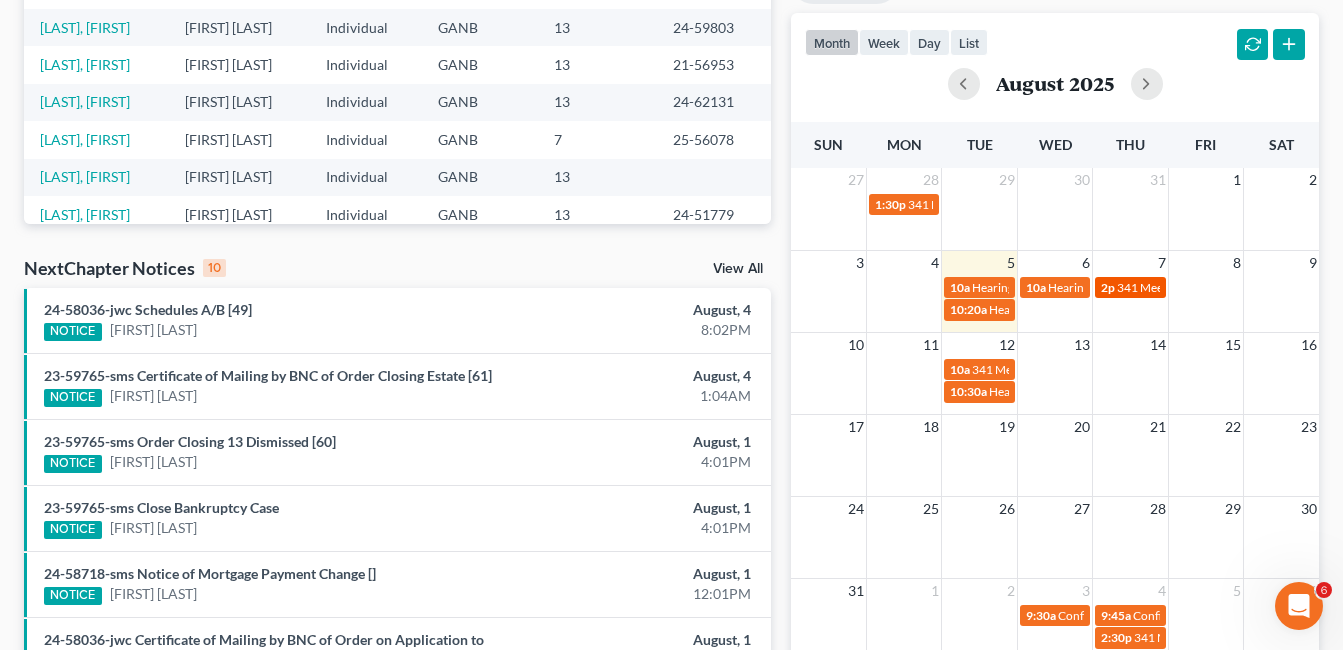 click on "341 Meeting for Jasmine Davis" at bounding box center (1198, 287) 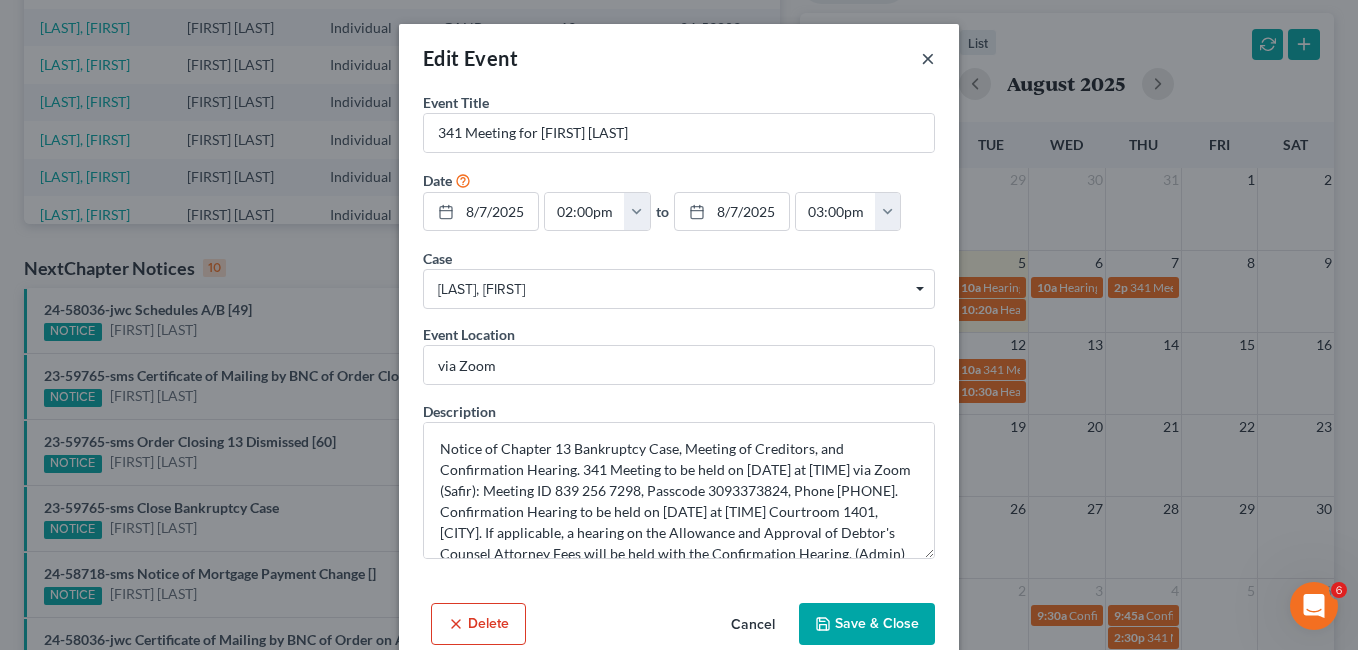 click on "×" at bounding box center [928, 58] 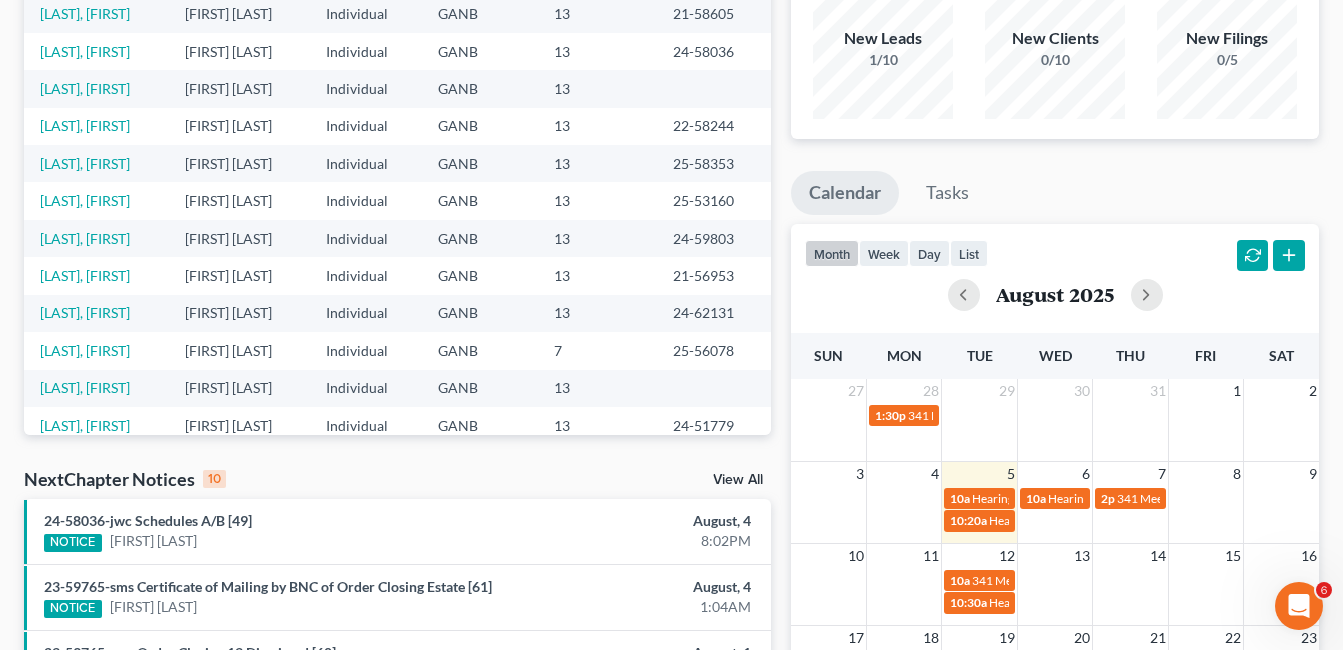 scroll, scrollTop: 0, scrollLeft: 0, axis: both 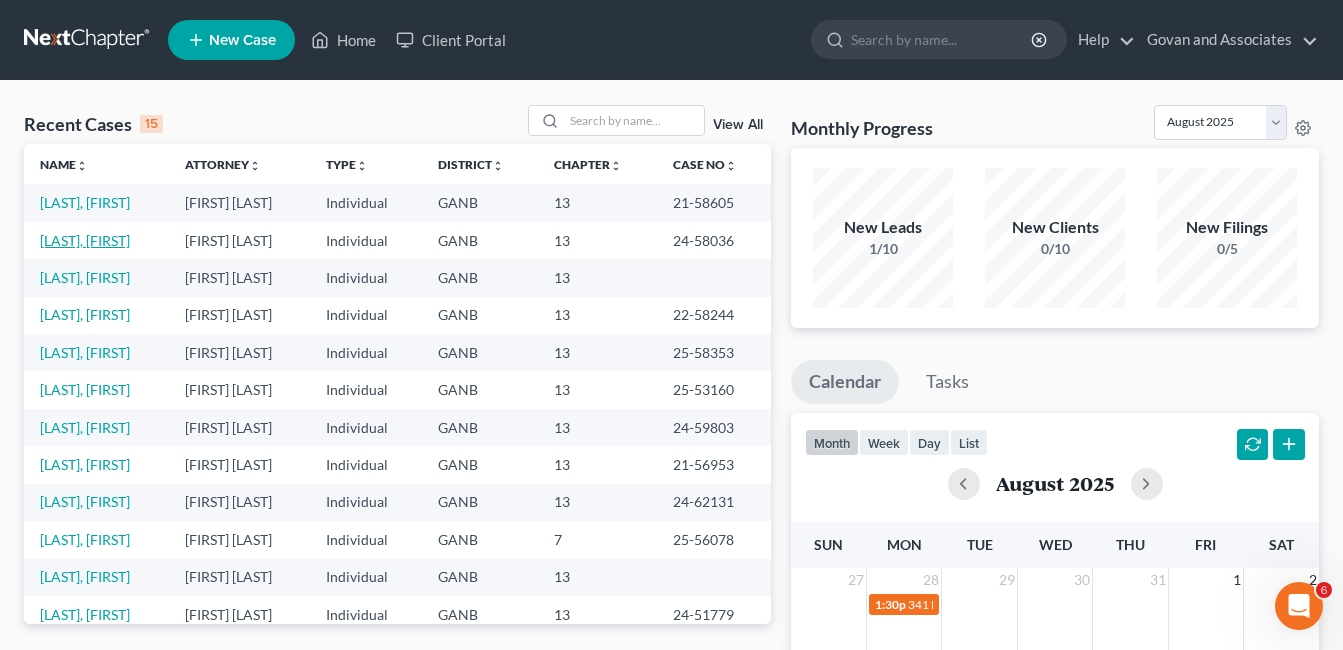click on "Banks, Michael" at bounding box center (85, 240) 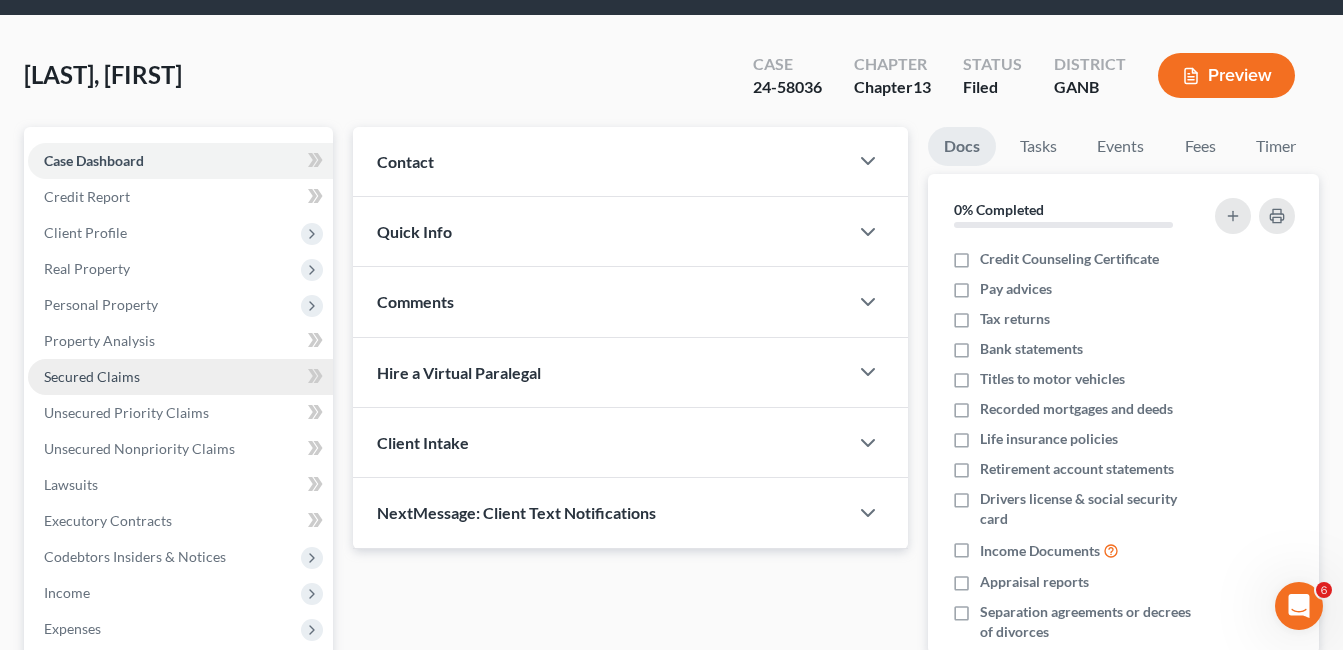scroll, scrollTop: 100, scrollLeft: 0, axis: vertical 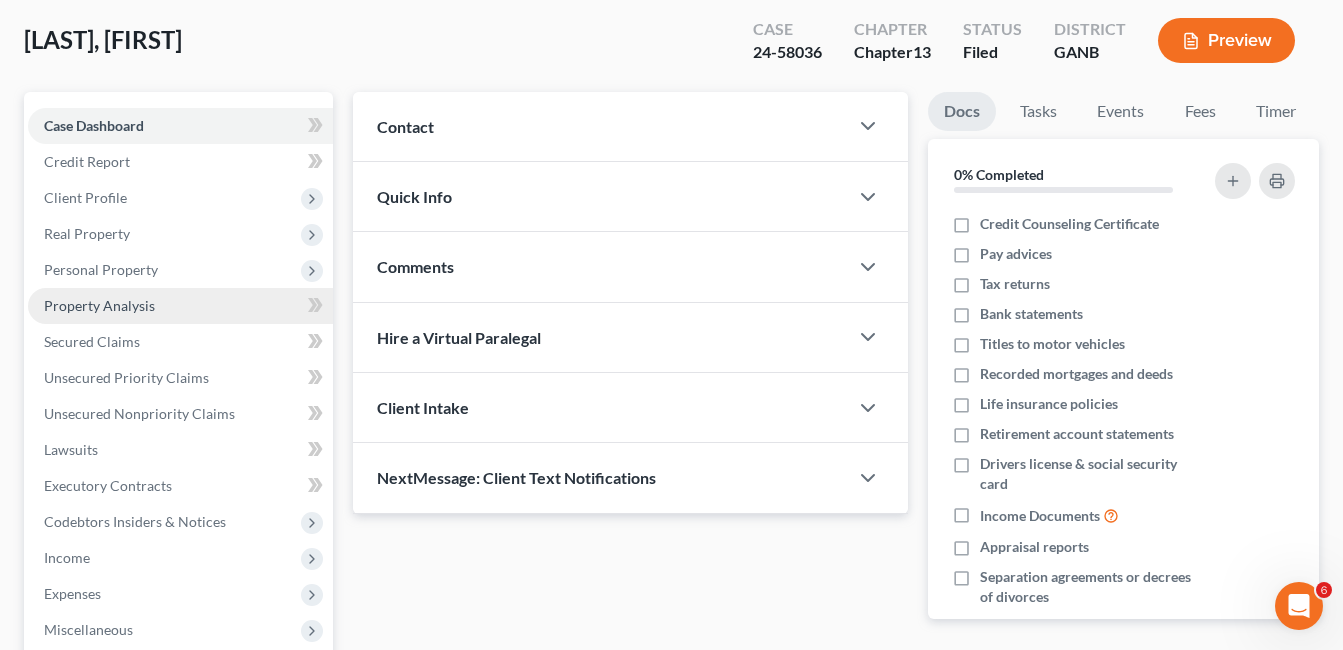 click on "Property Analysis" at bounding box center (99, 305) 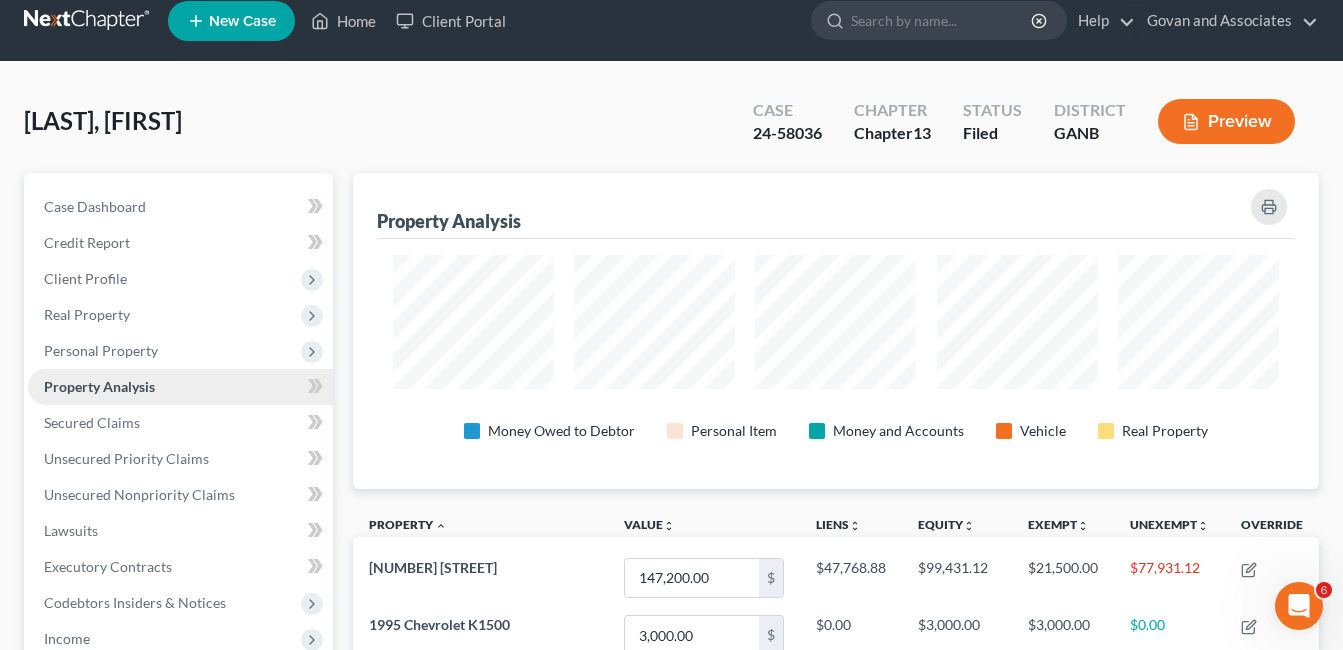 scroll, scrollTop: 0, scrollLeft: 0, axis: both 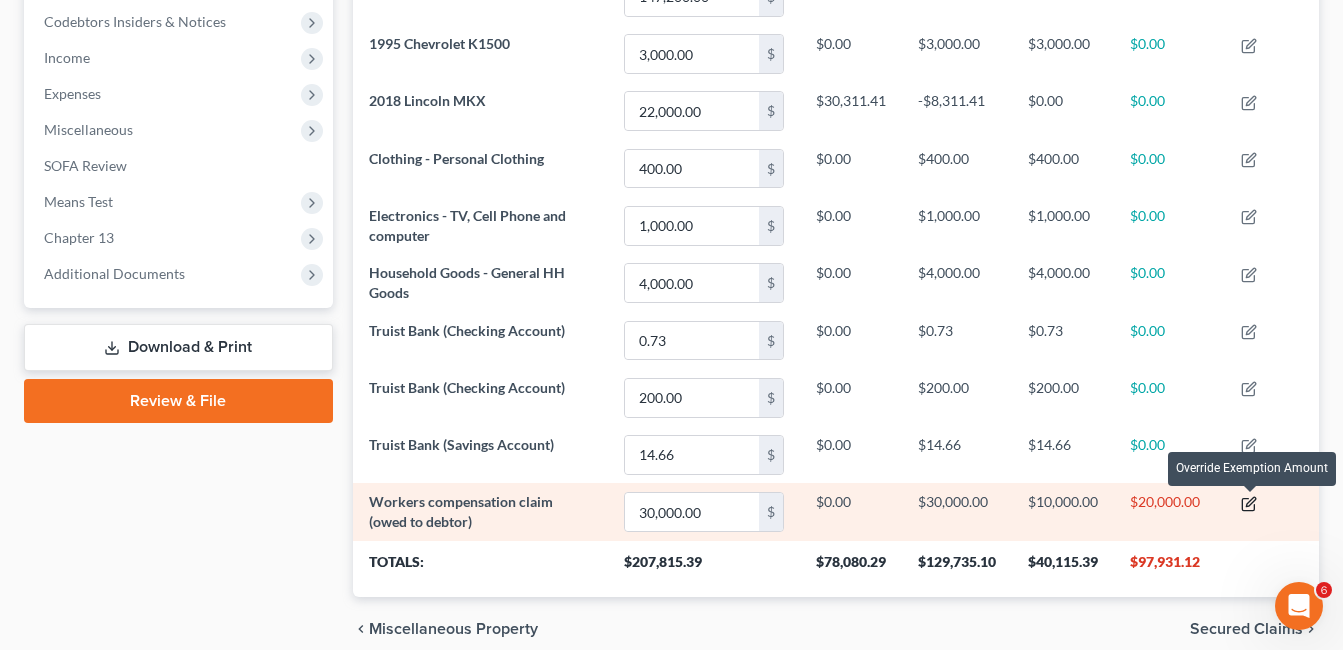 click 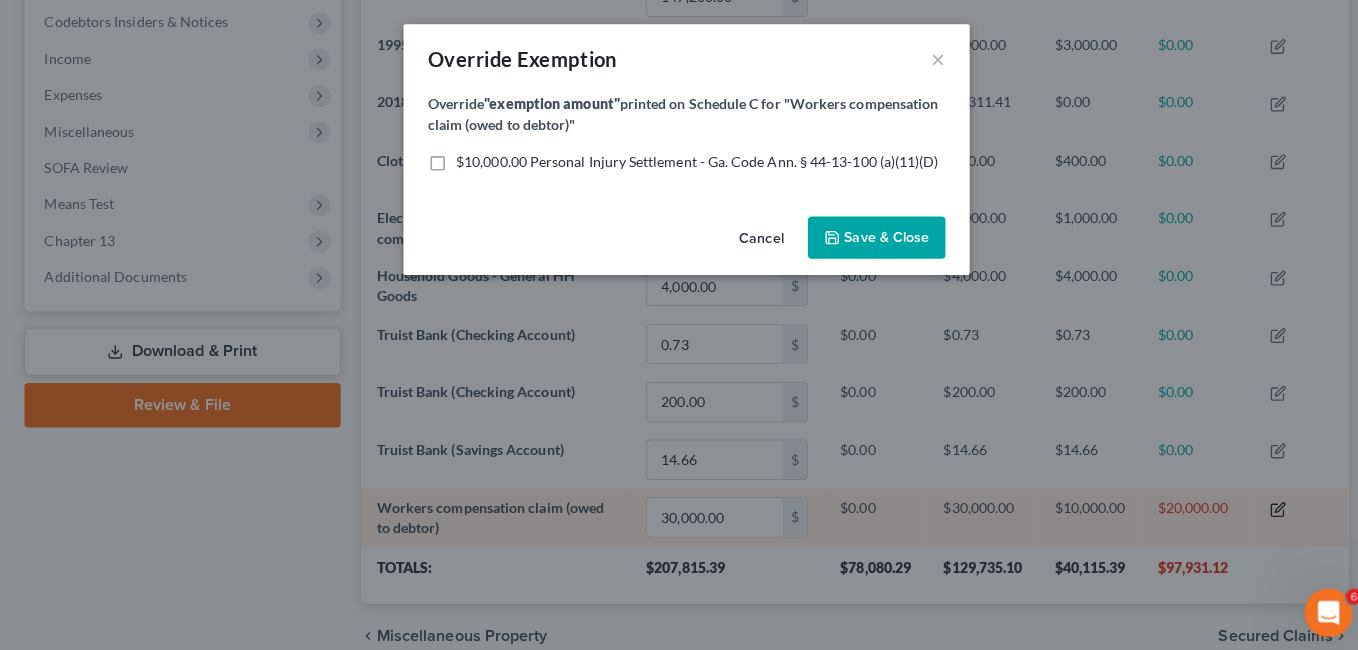 scroll, scrollTop: 999682, scrollLeft: 999022, axis: both 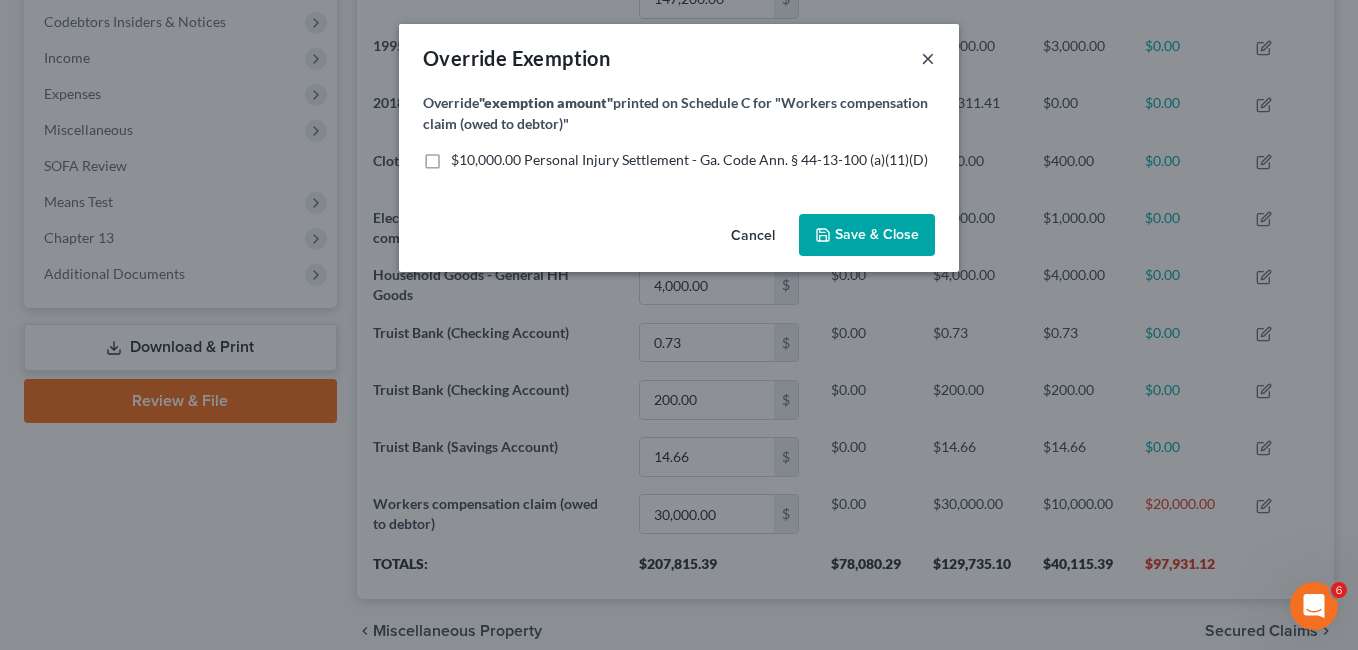 click on "×" at bounding box center [928, 58] 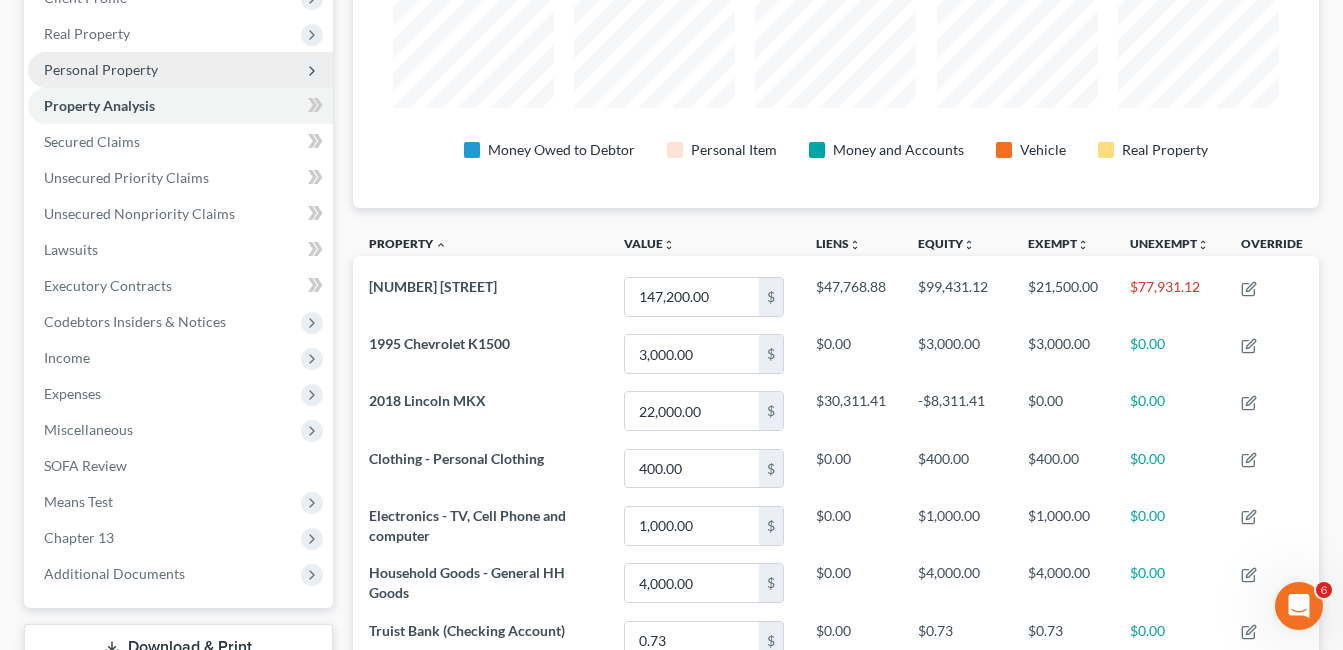 click on "Personal Property" at bounding box center (101, 69) 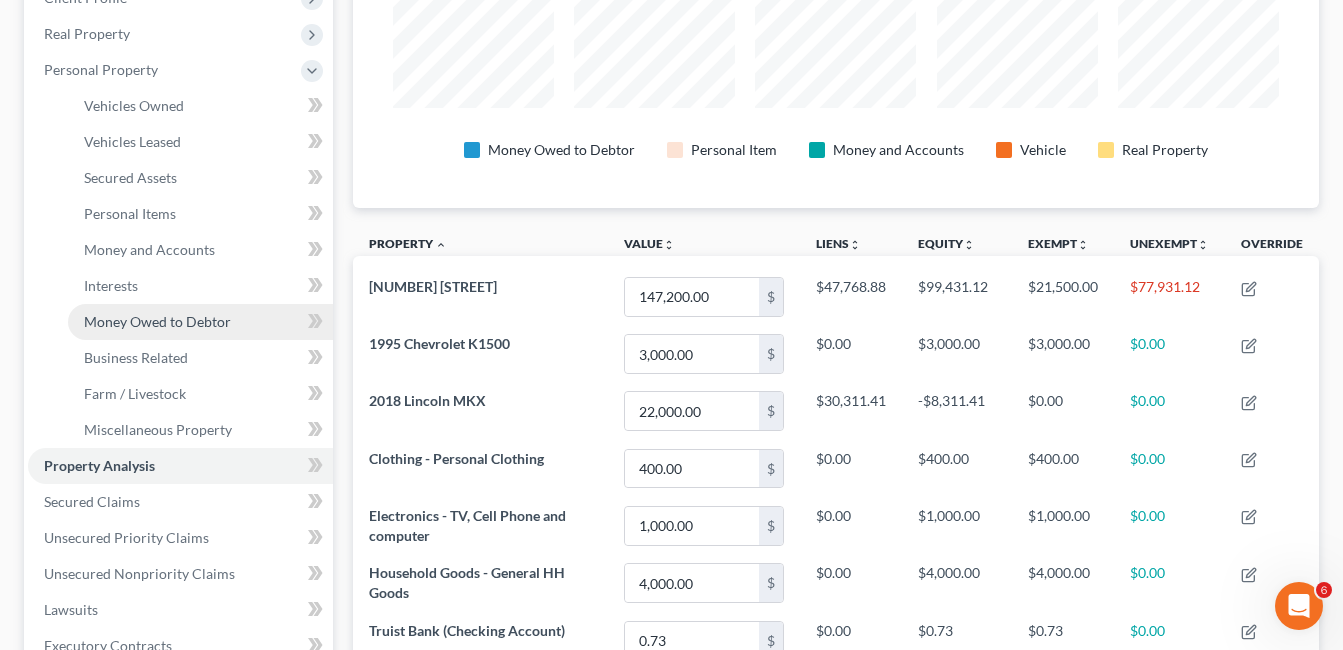 click on "Money Owed to Debtor" at bounding box center [157, 321] 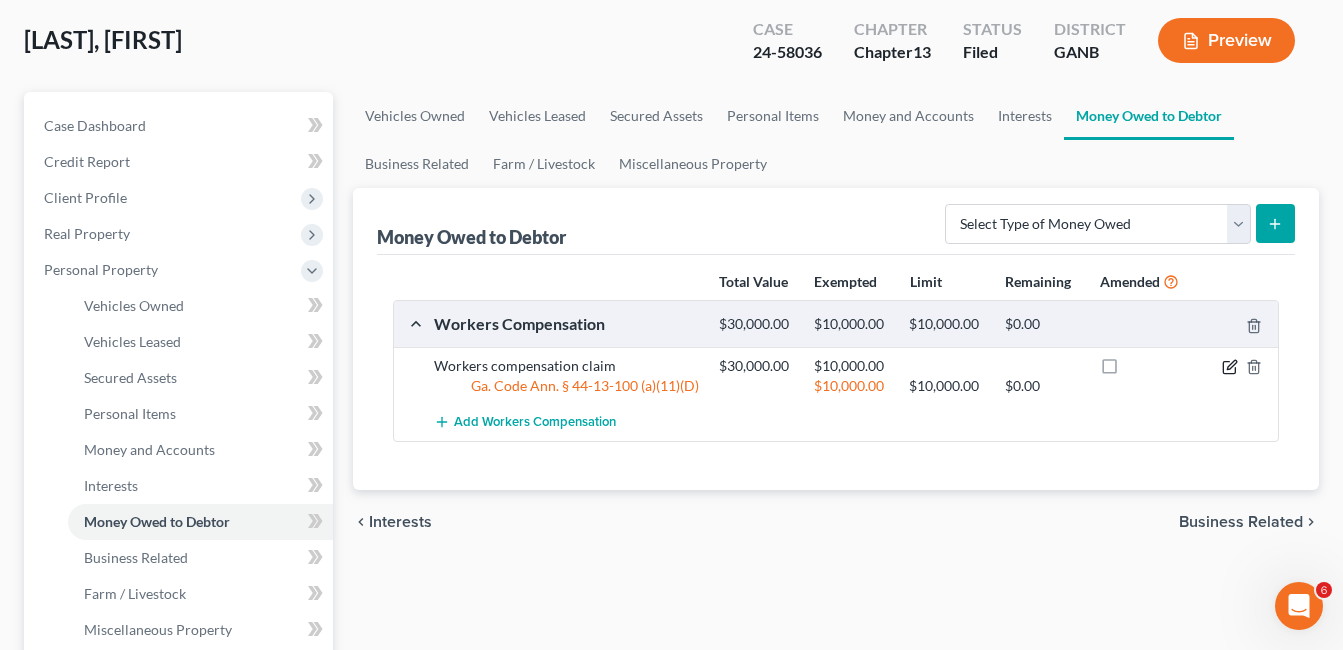 click 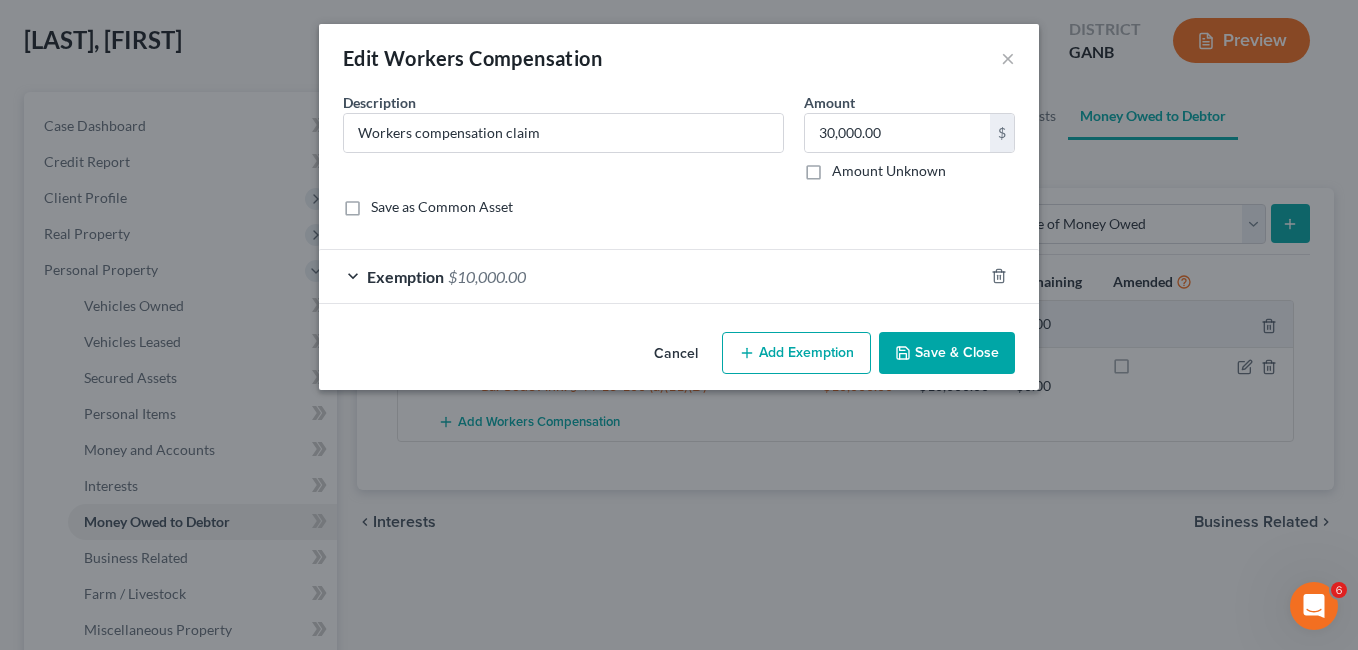 click on "Exemption $10,000.00" at bounding box center [651, 276] 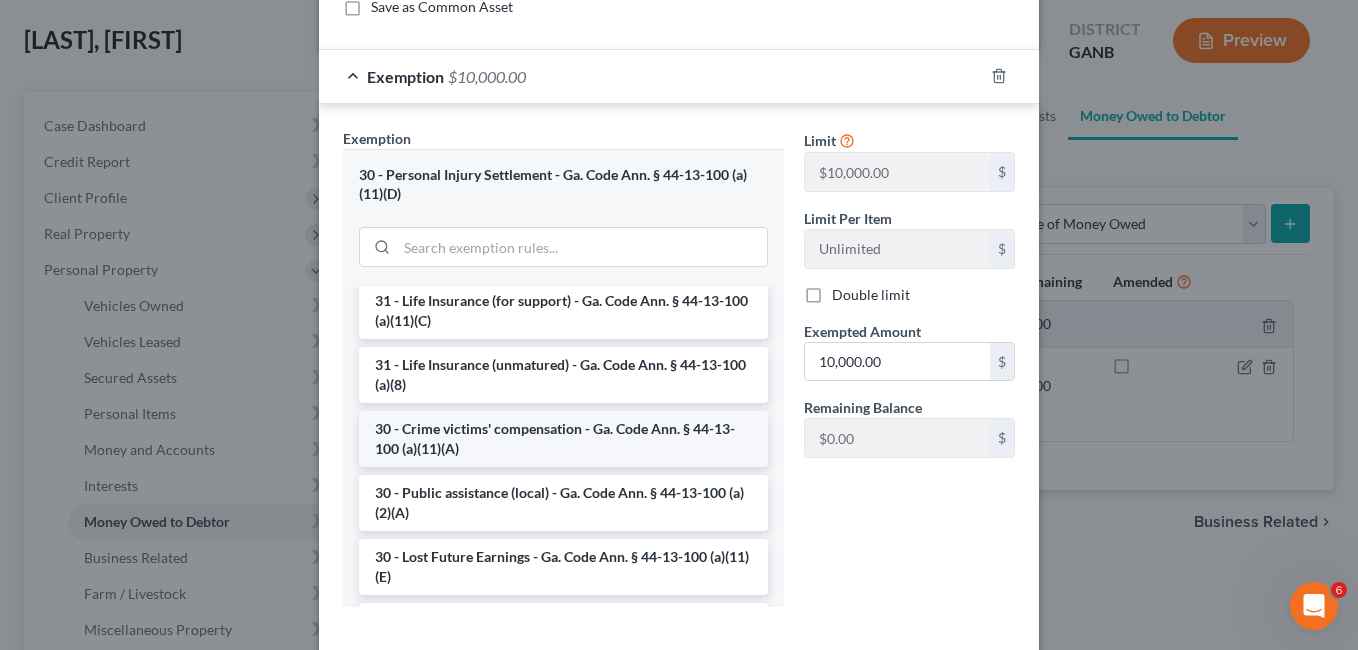 scroll, scrollTop: 1700, scrollLeft: 0, axis: vertical 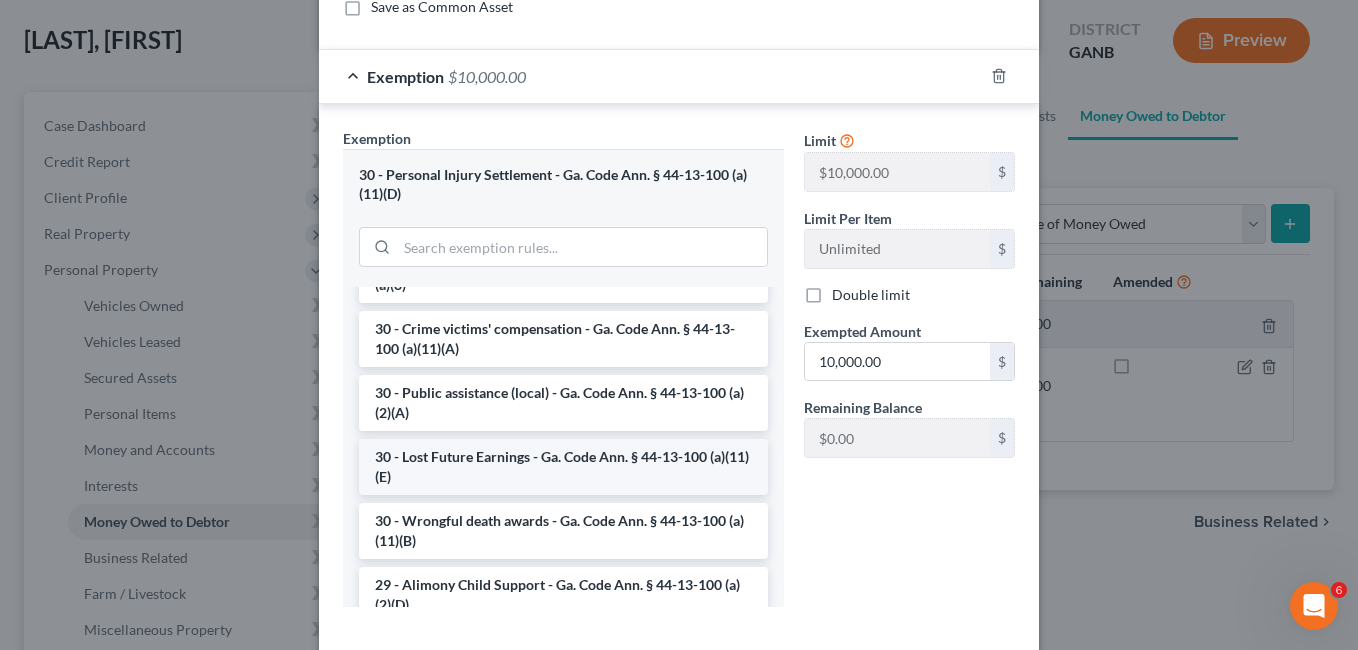 click on "30 - Lost Future Earnings - Ga. Code Ann. § 44-13-100 (a)(11)(E)" at bounding box center [563, 467] 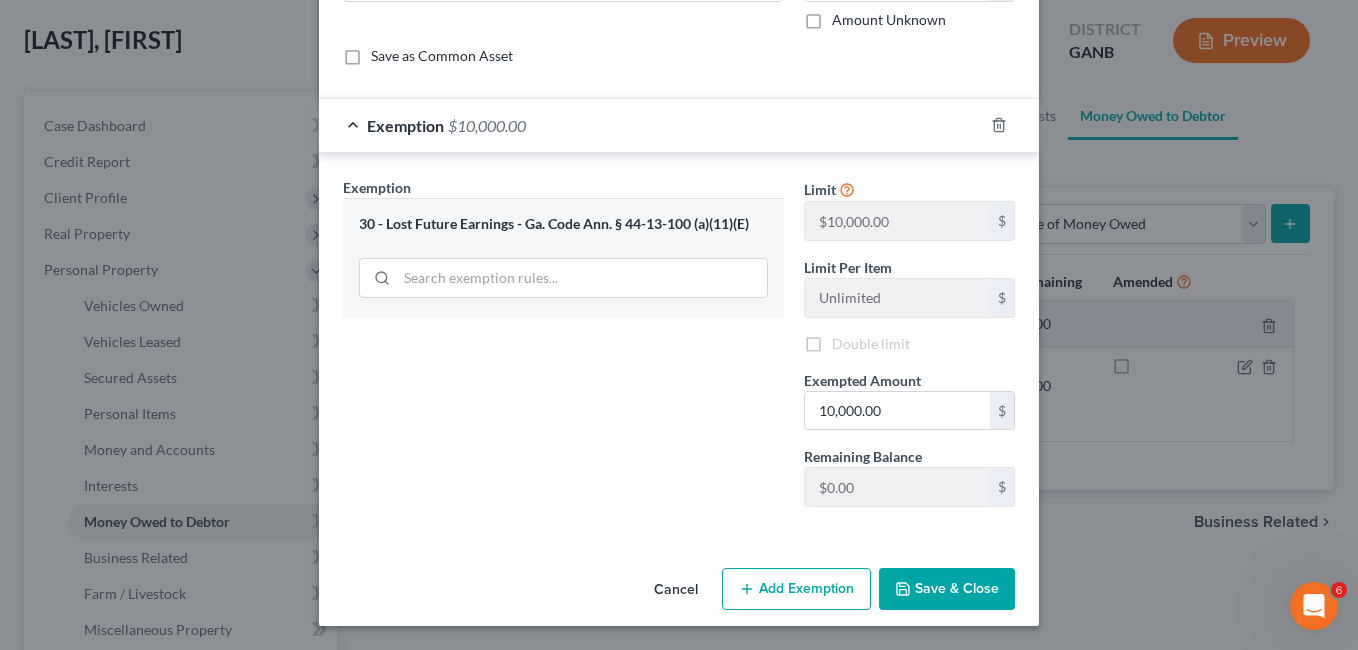 scroll, scrollTop: 151, scrollLeft: 0, axis: vertical 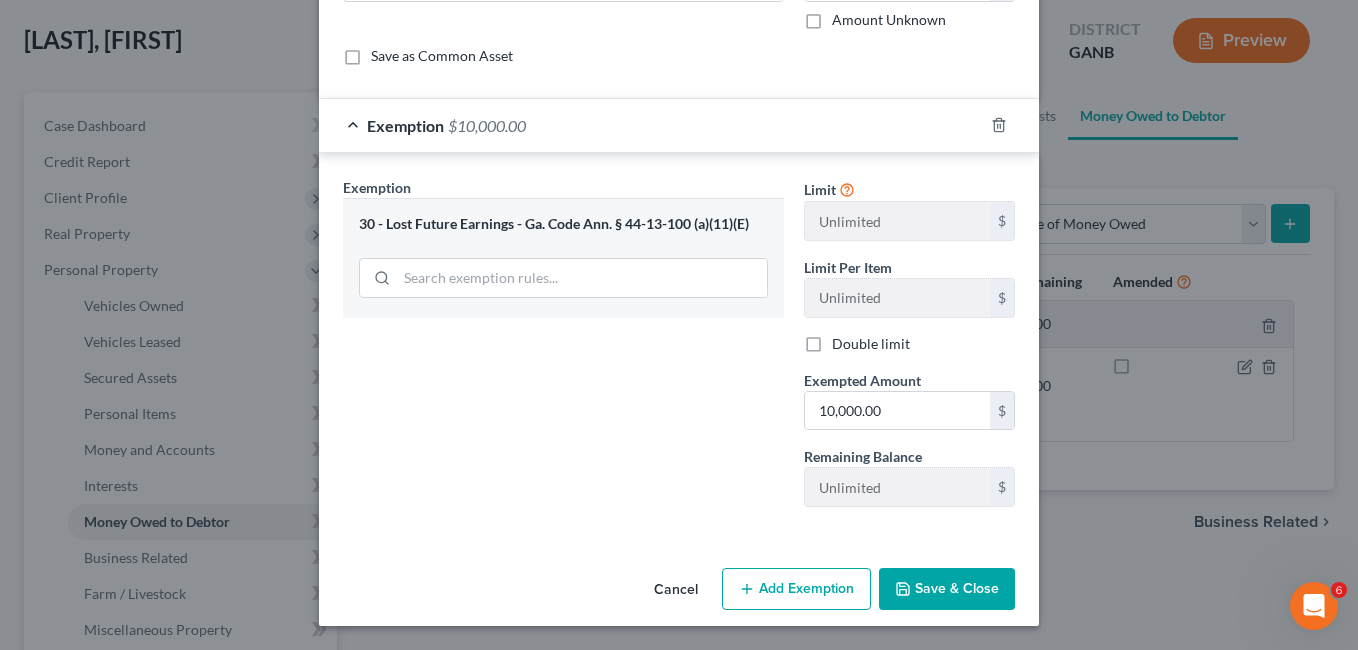 click on "Save & Close" at bounding box center (947, 589) 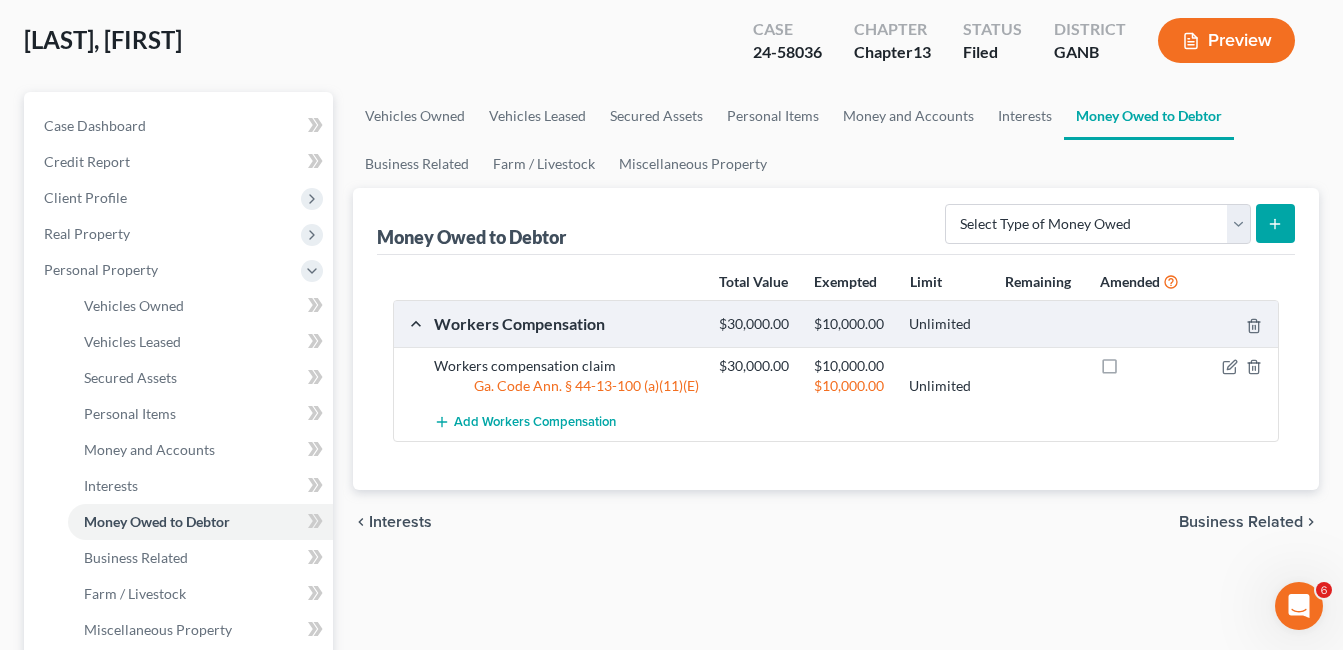 click on "Preview" at bounding box center (1226, 40) 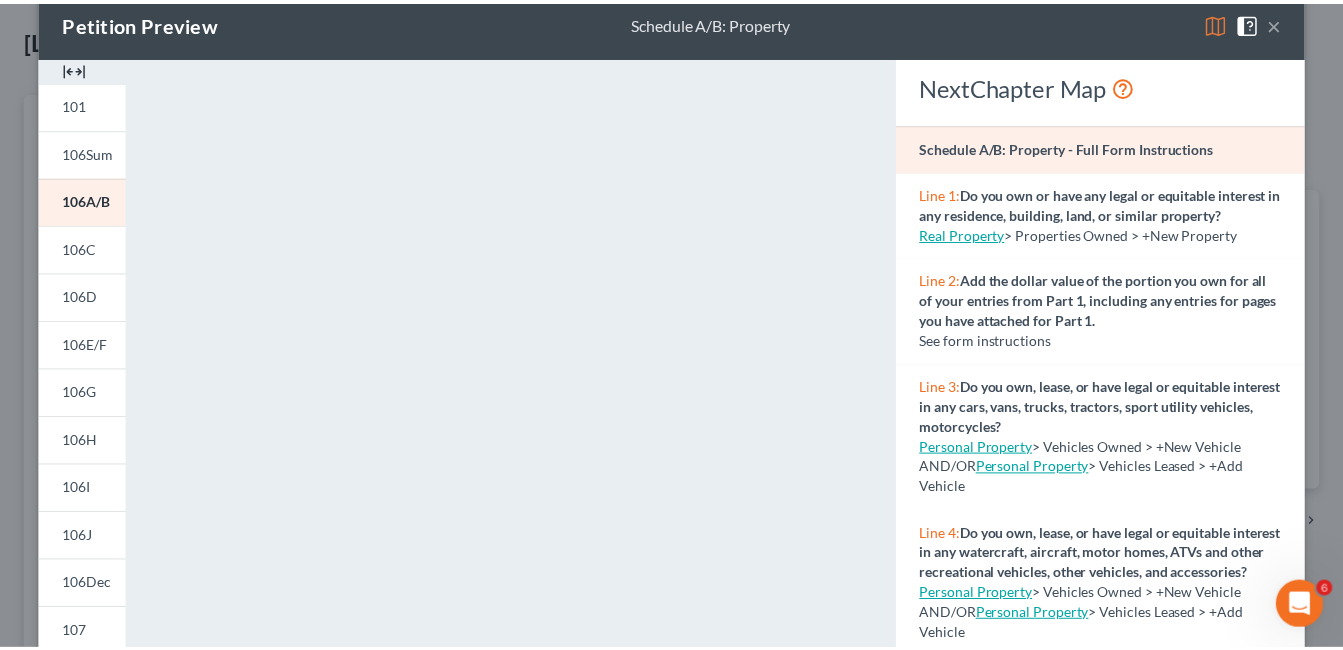 scroll, scrollTop: 0, scrollLeft: 0, axis: both 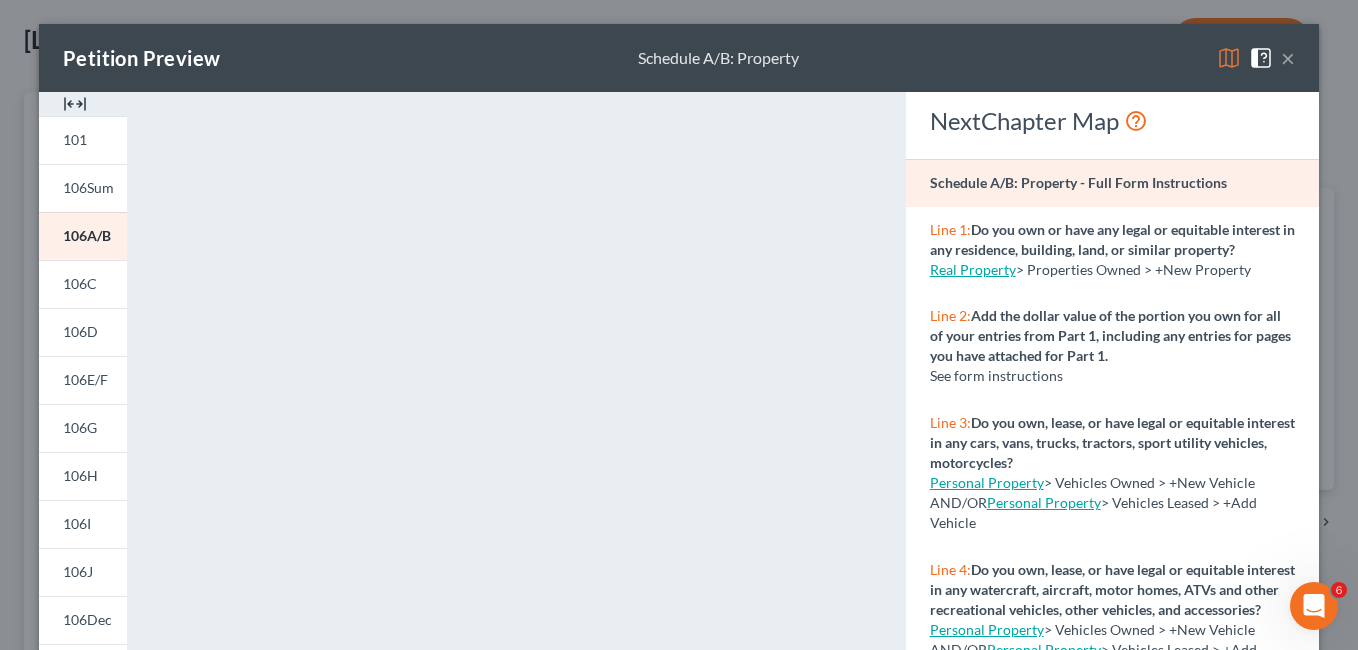 click on "×" at bounding box center (1288, 58) 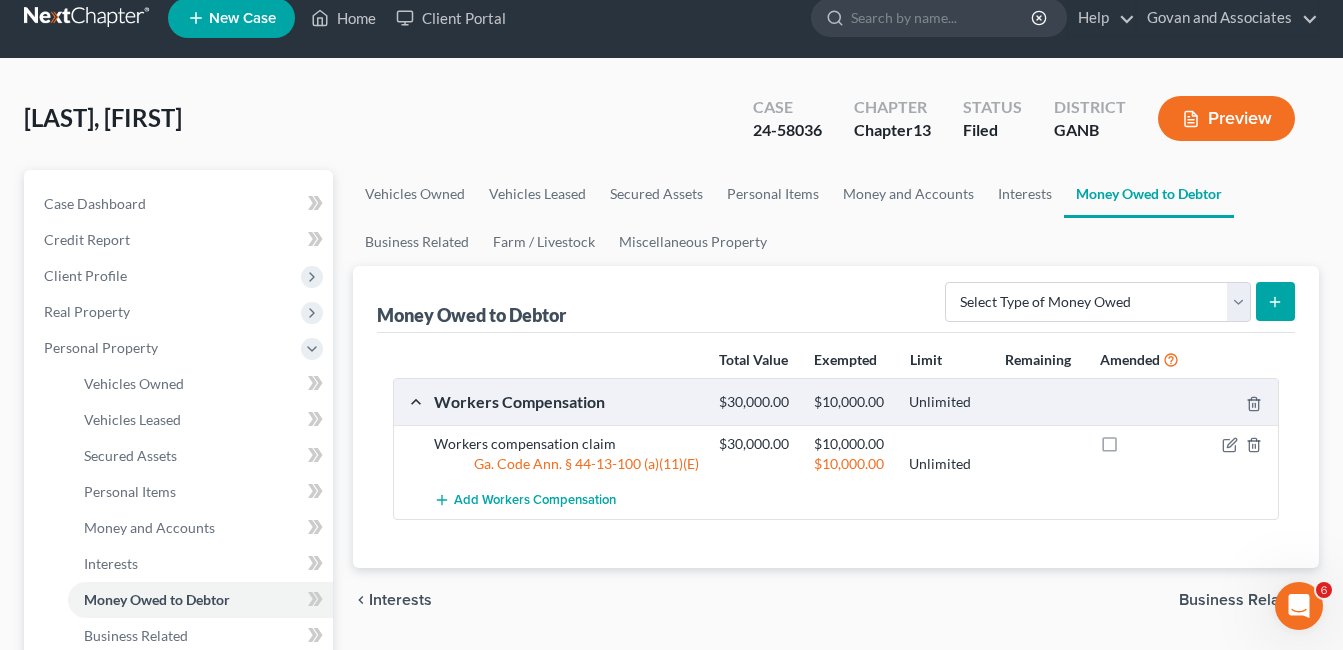 scroll, scrollTop: 0, scrollLeft: 0, axis: both 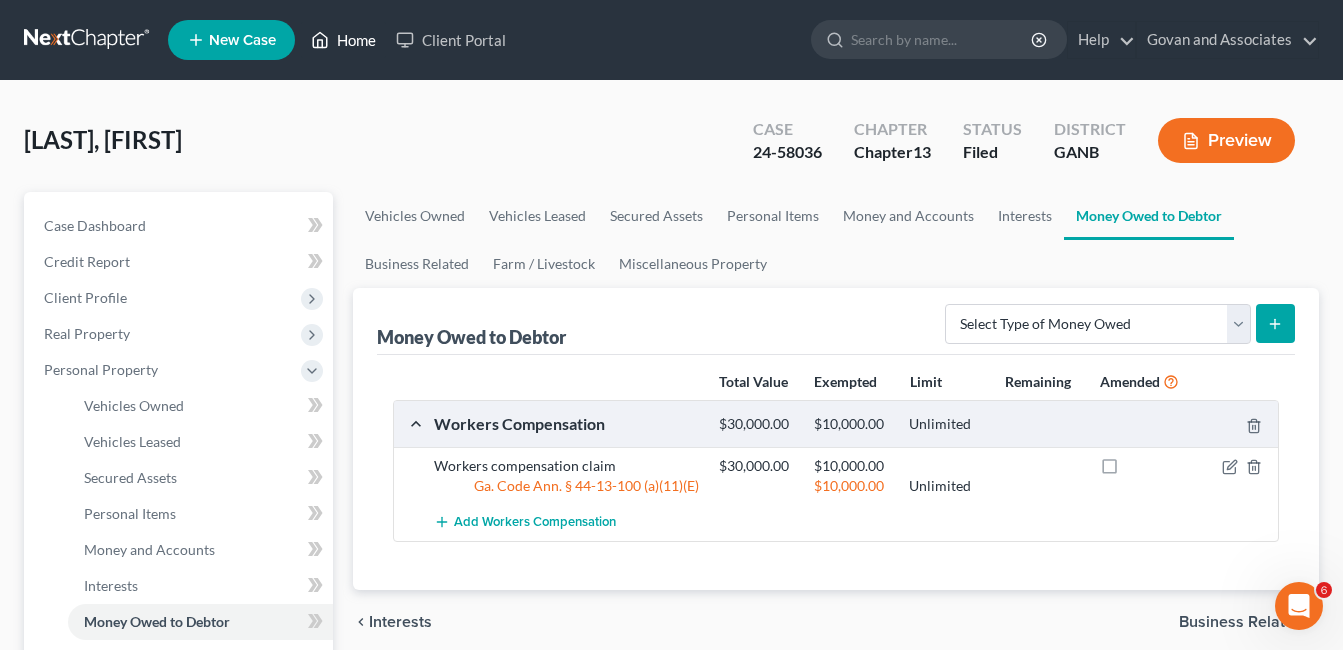 click on "Home" at bounding box center [343, 40] 